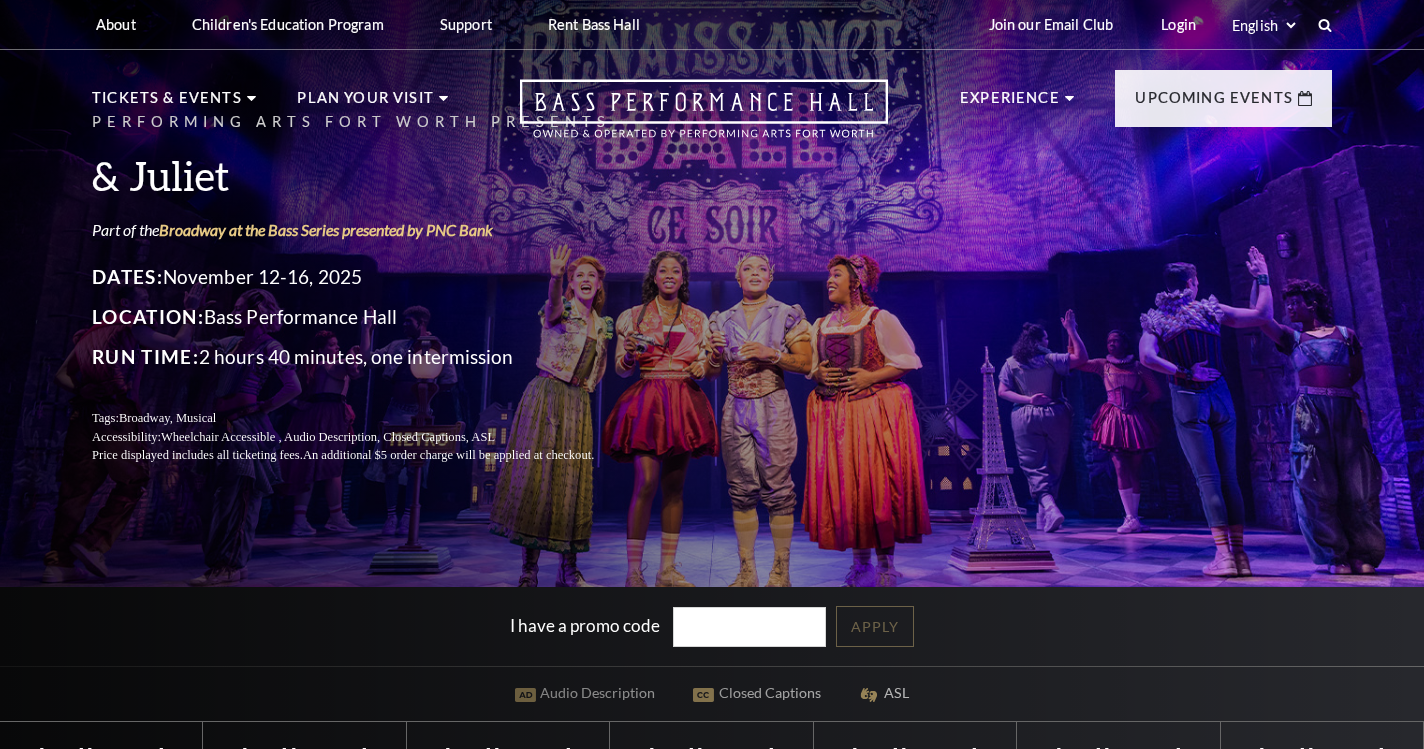 scroll, scrollTop: 0, scrollLeft: 0, axis: both 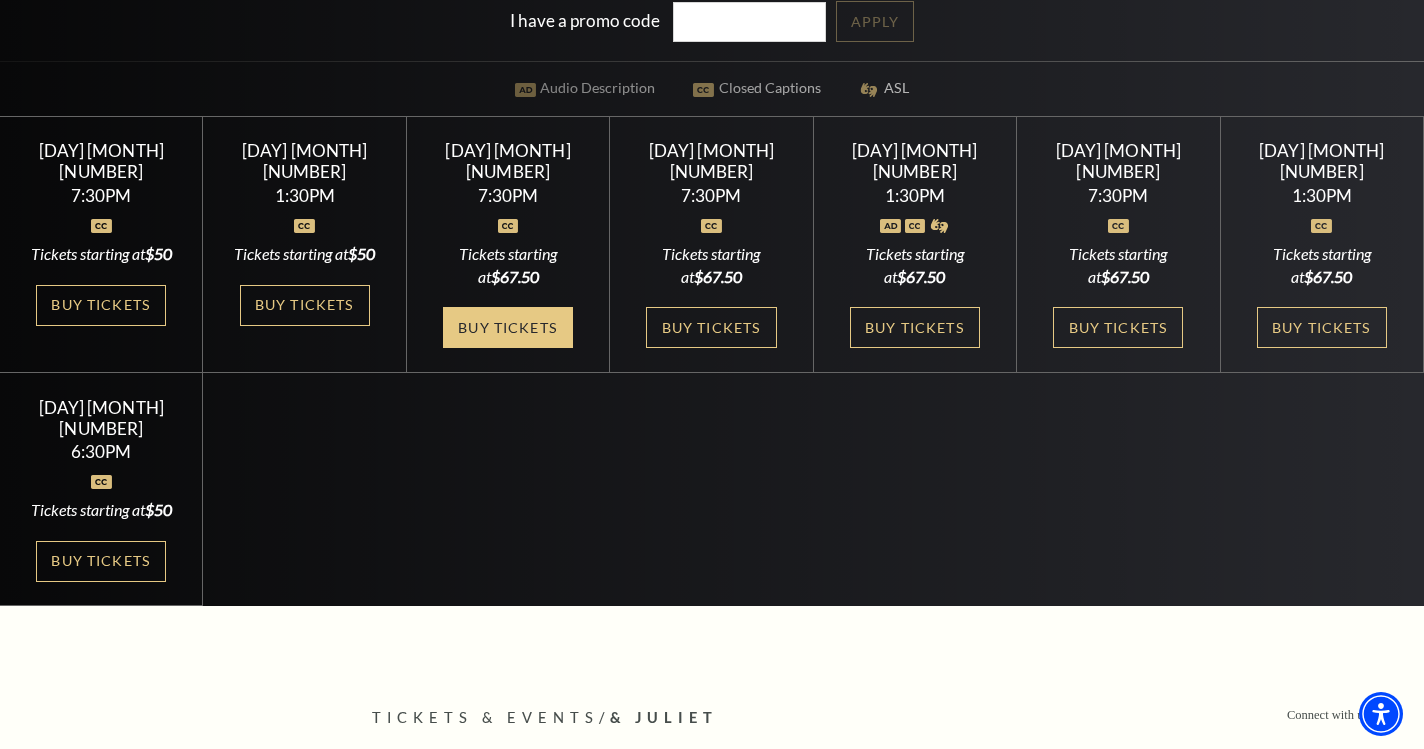 click on "Buy Tickets" at bounding box center [508, 327] 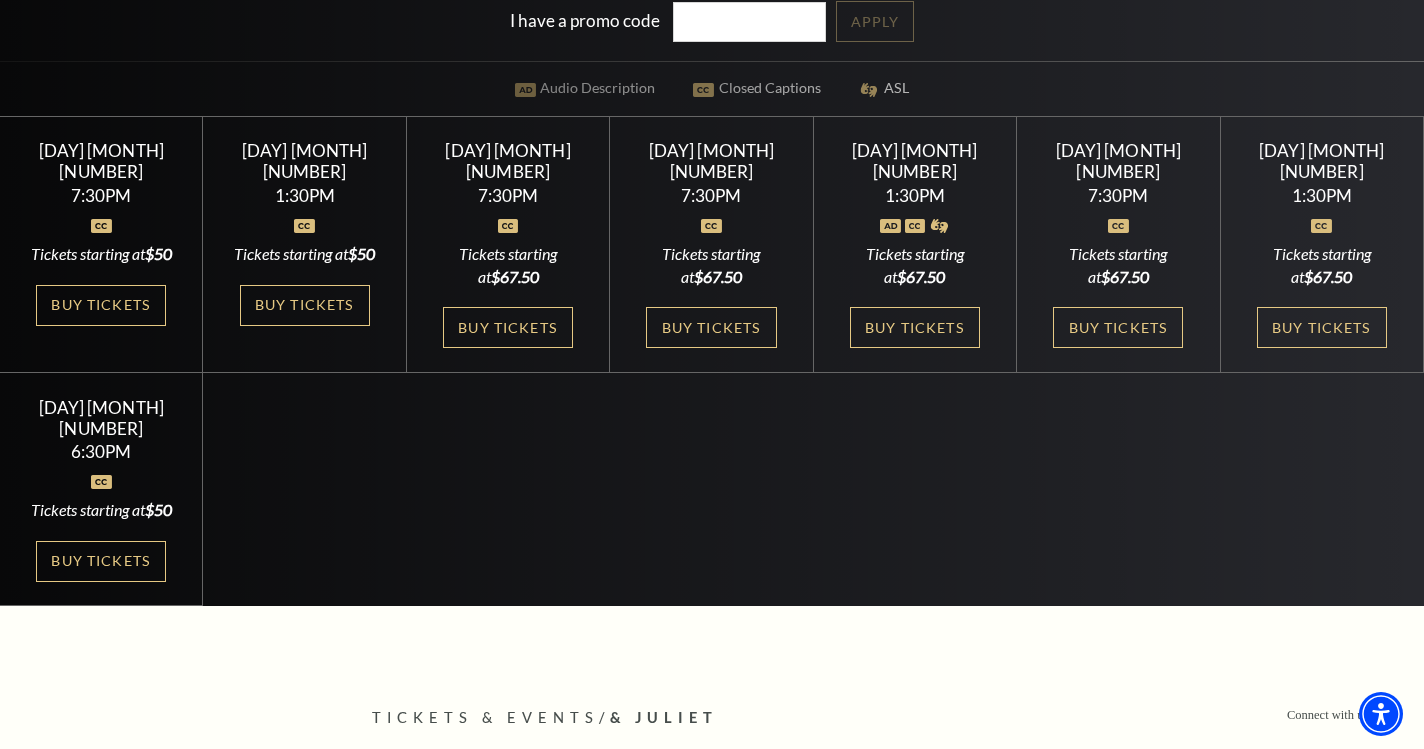 click at bounding box center [508, 214] 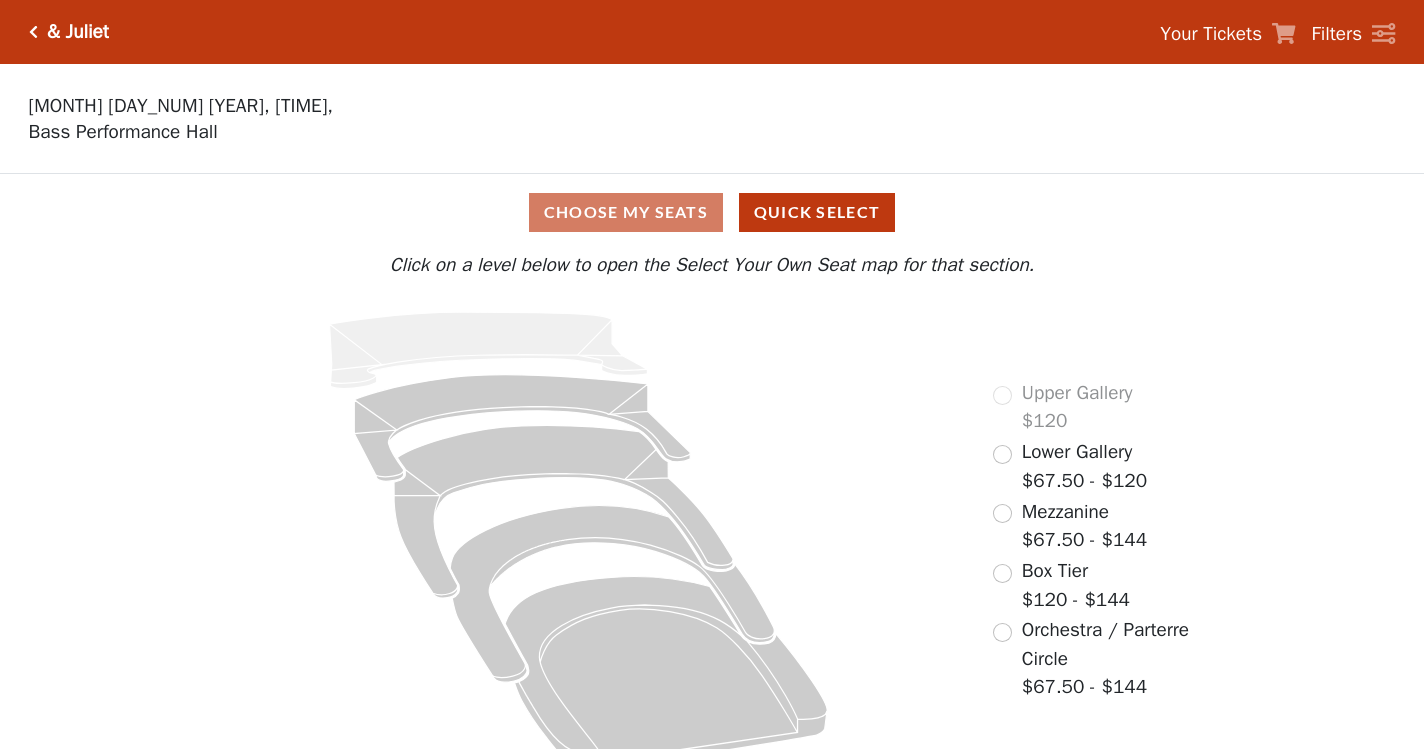 scroll, scrollTop: 0, scrollLeft: 0, axis: both 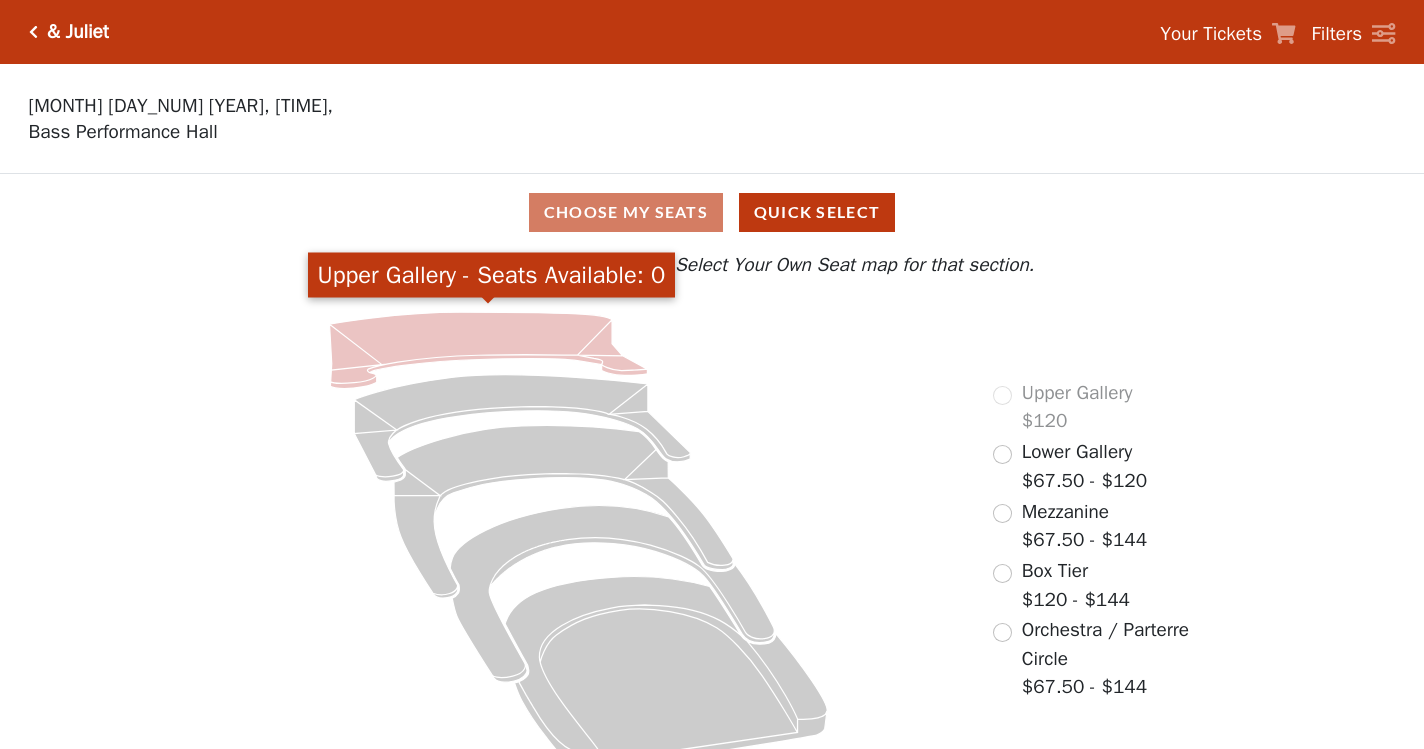click 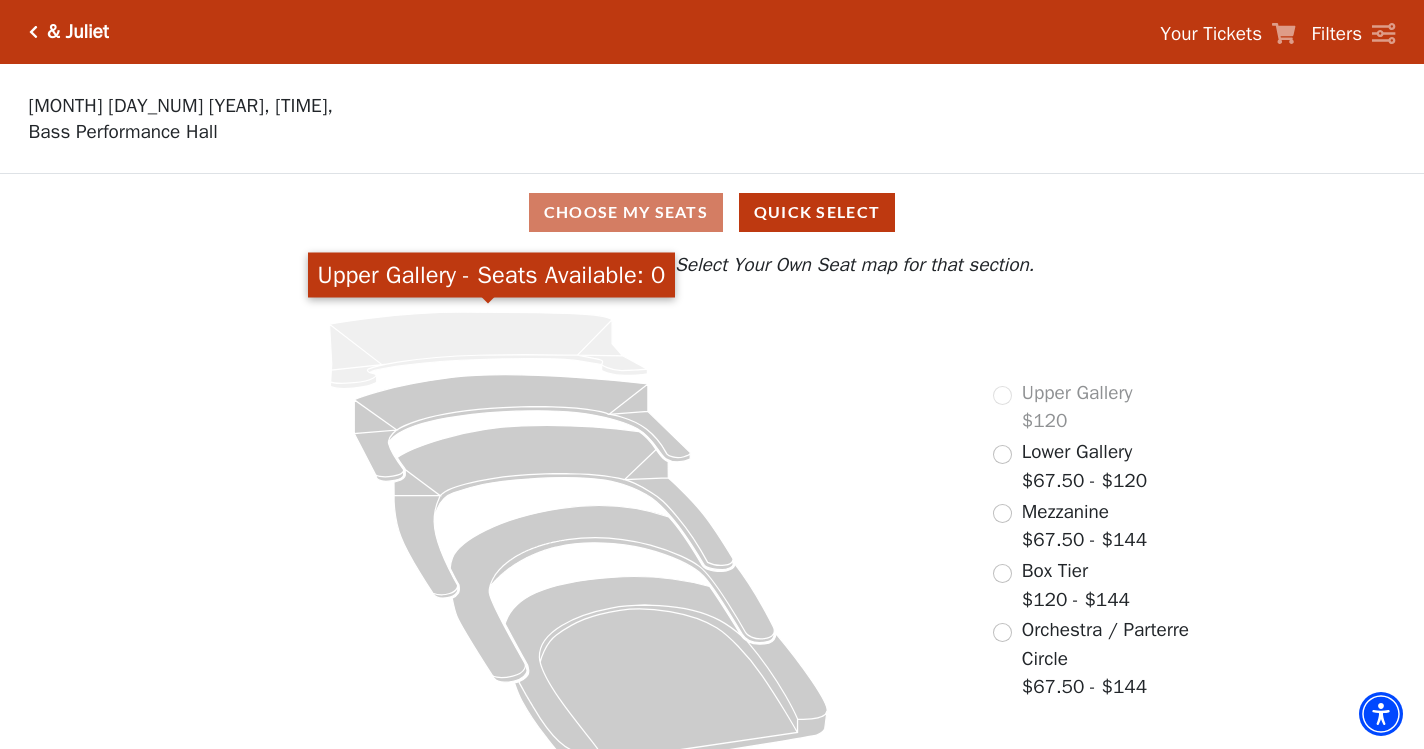 scroll, scrollTop: 3, scrollLeft: 0, axis: vertical 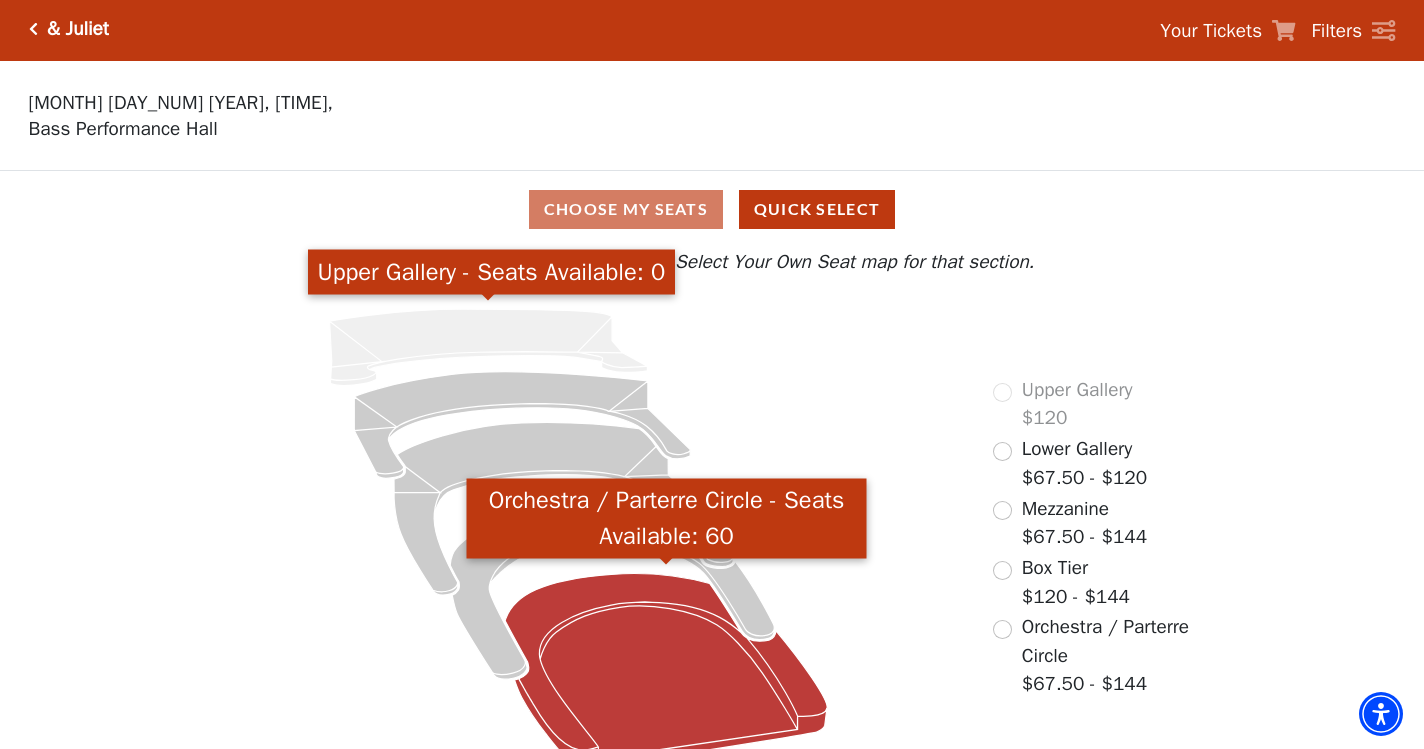 click 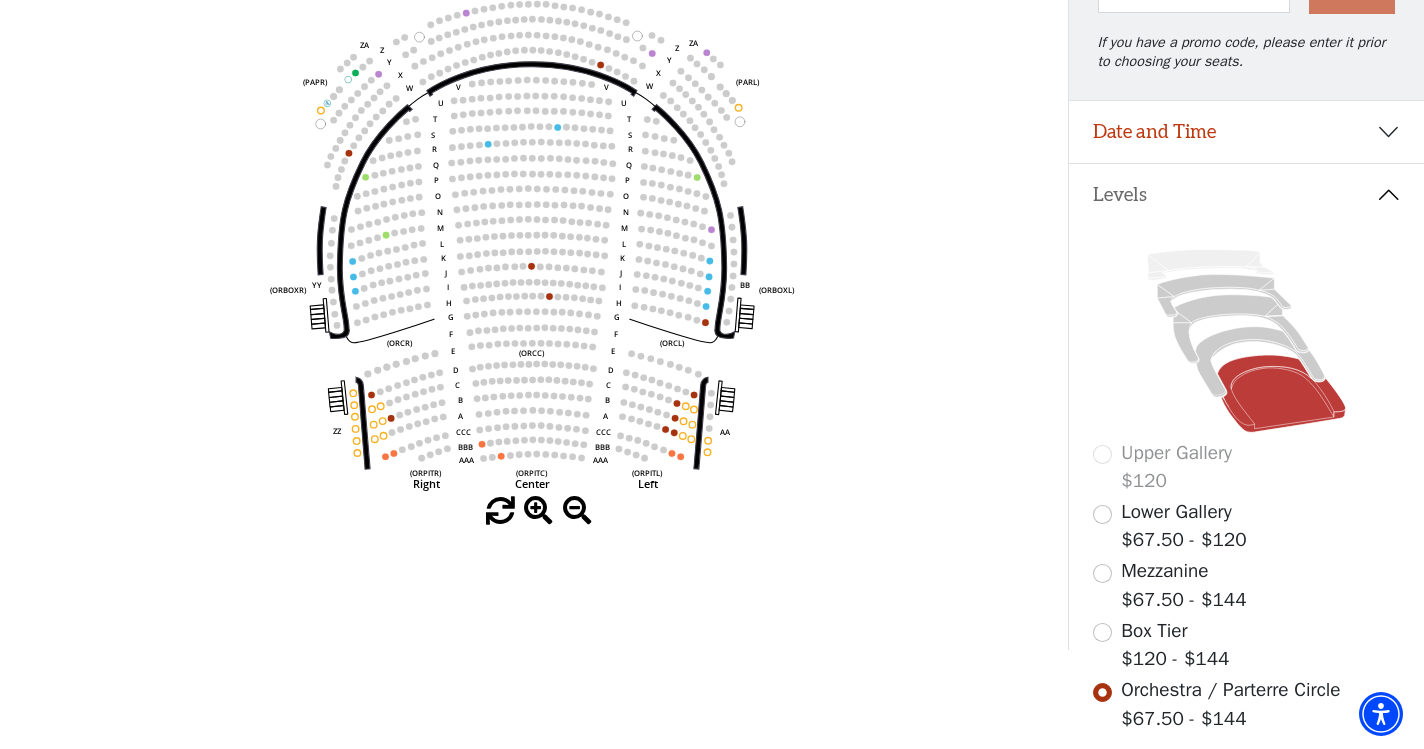 scroll, scrollTop: 230, scrollLeft: 0, axis: vertical 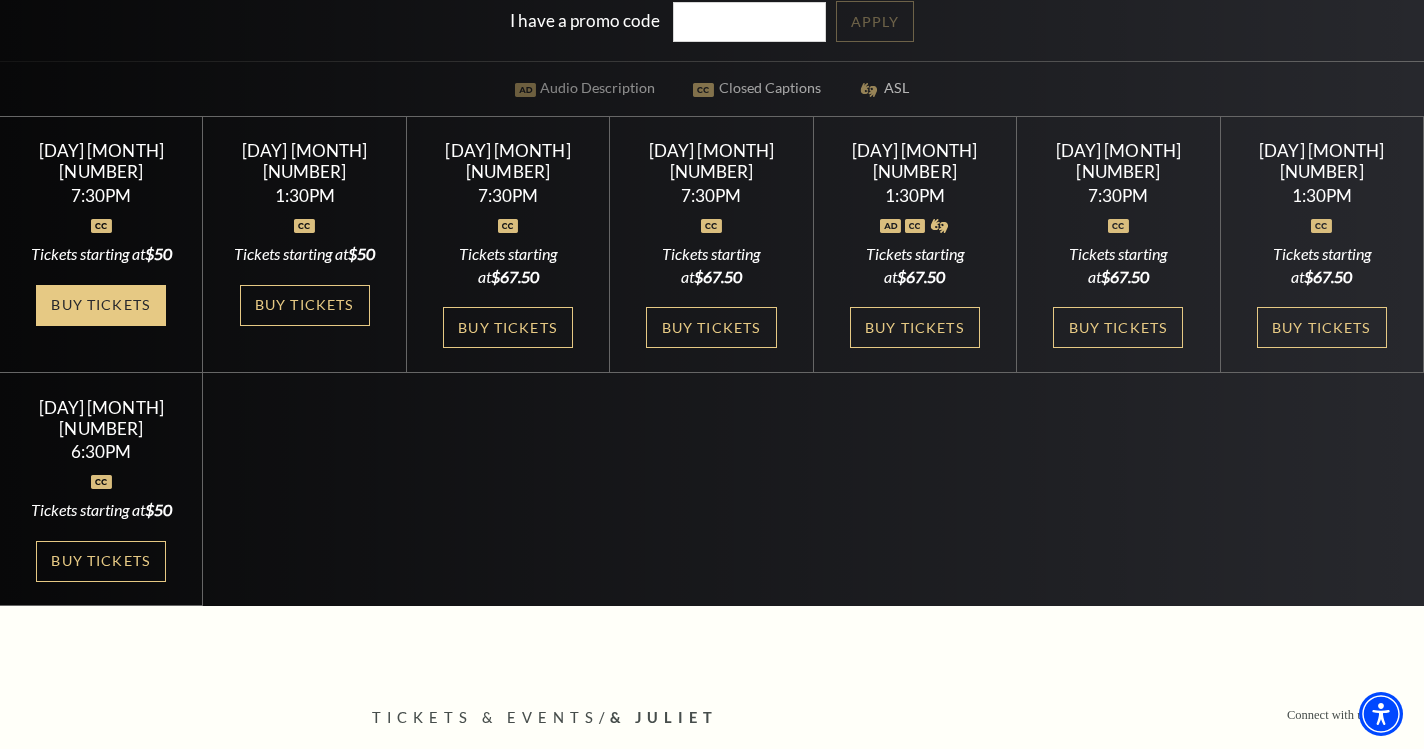 click on "Buy Tickets" at bounding box center [101, 305] 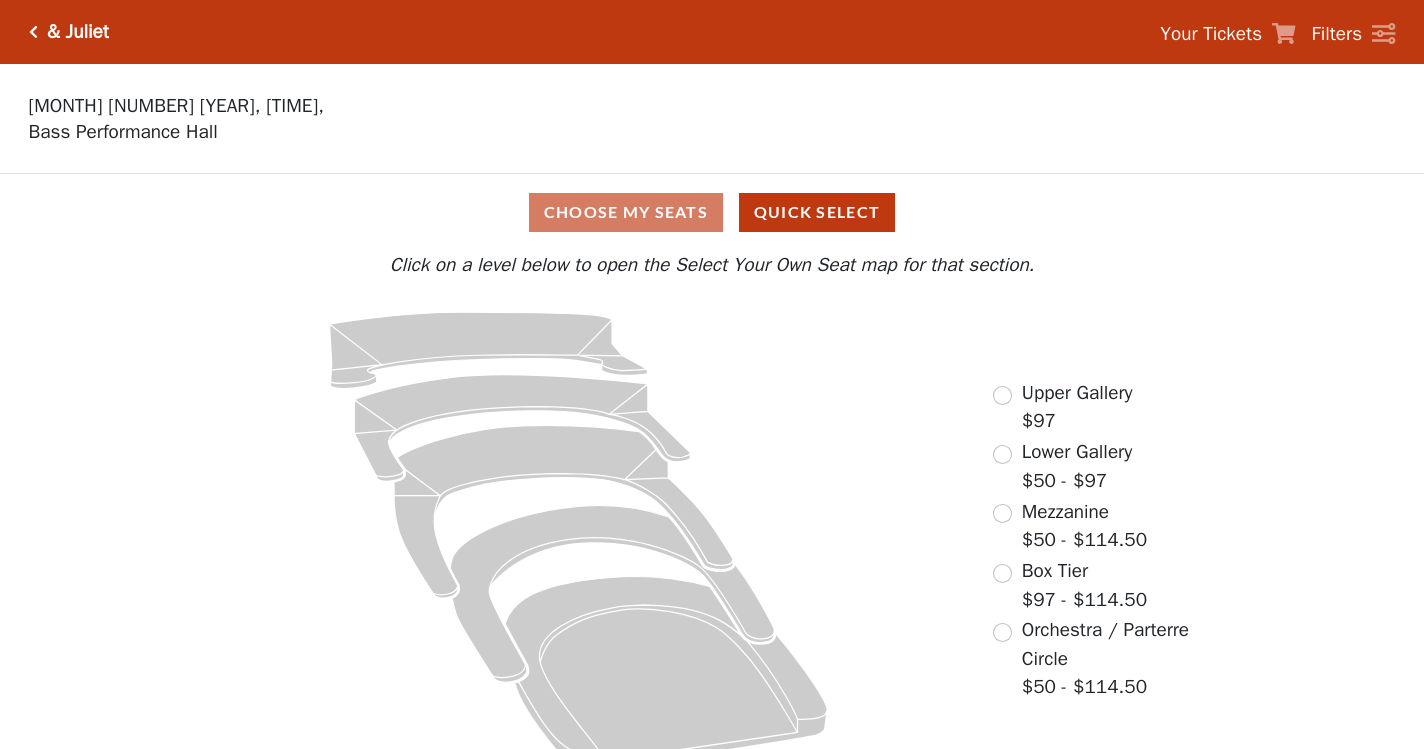 scroll, scrollTop: 0, scrollLeft: 0, axis: both 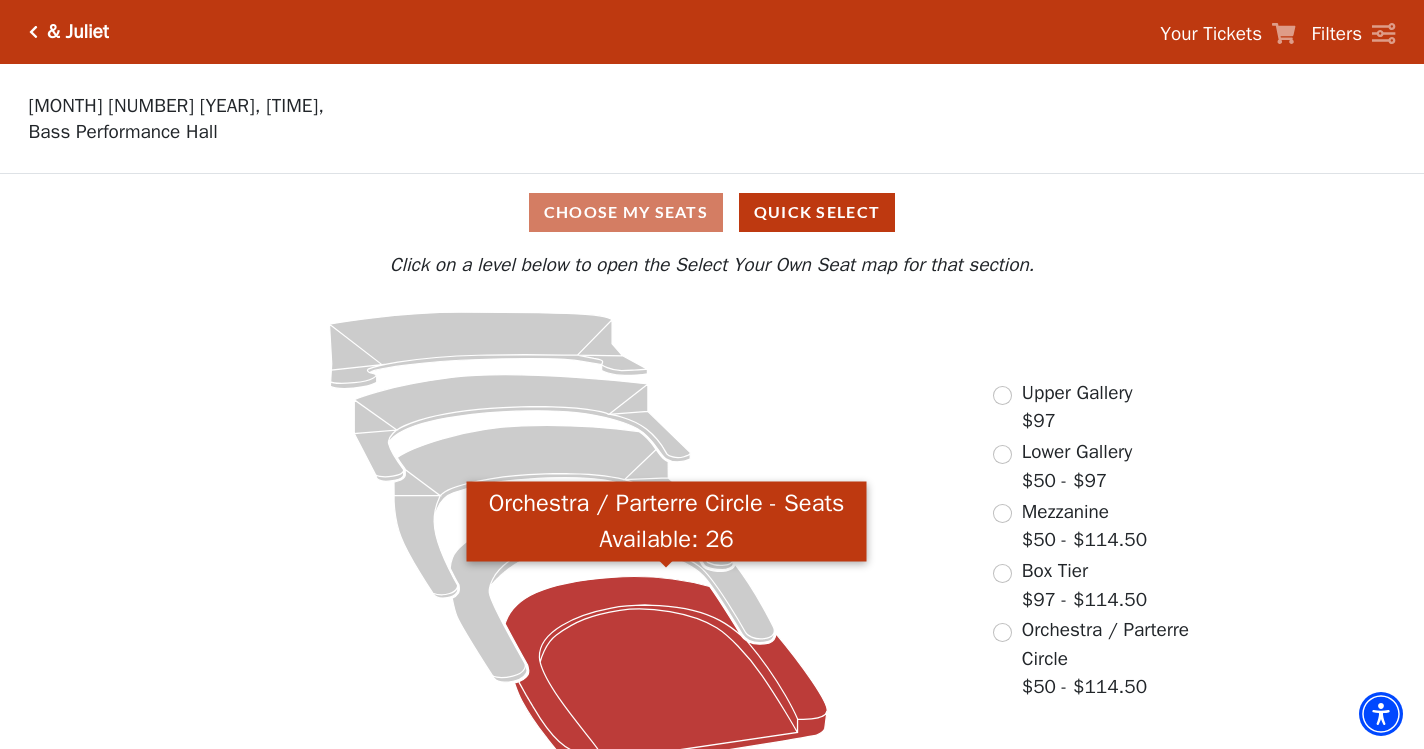 click 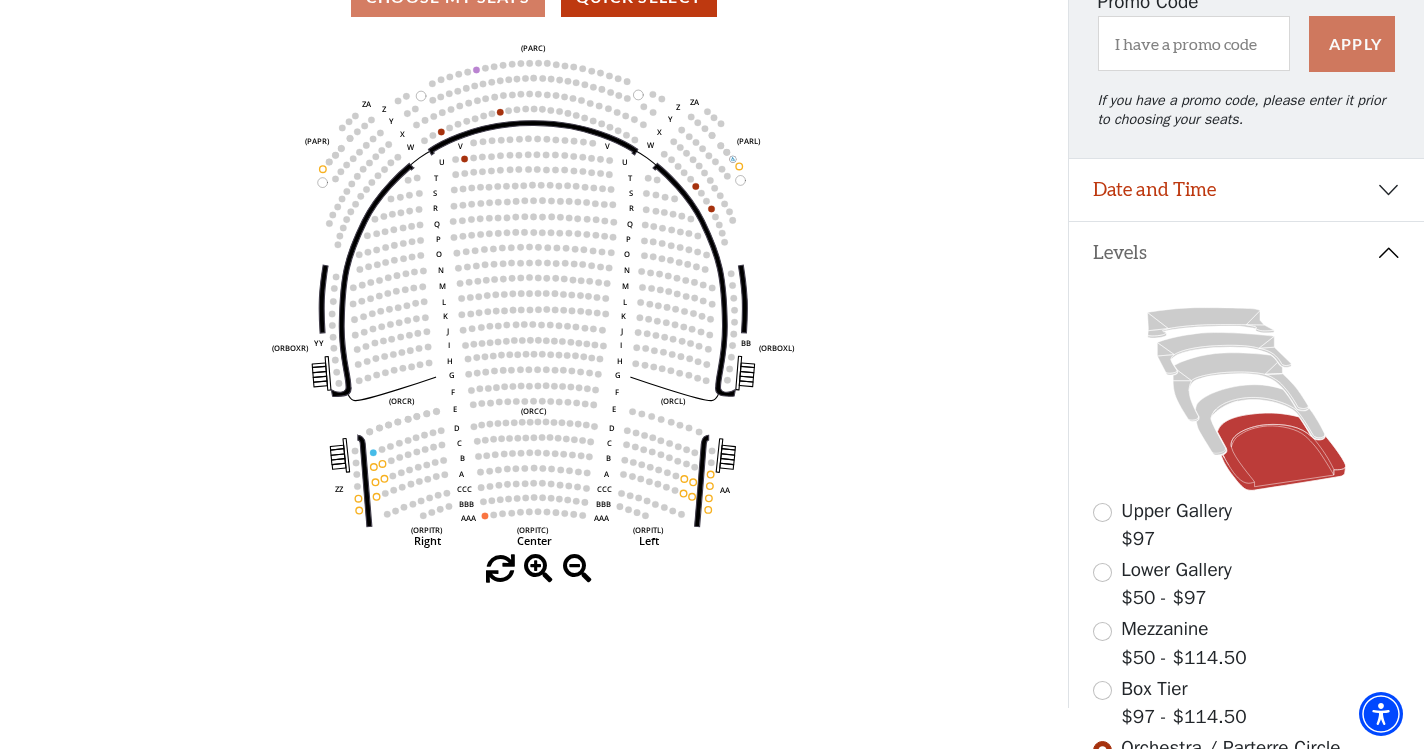 scroll, scrollTop: 219, scrollLeft: 0, axis: vertical 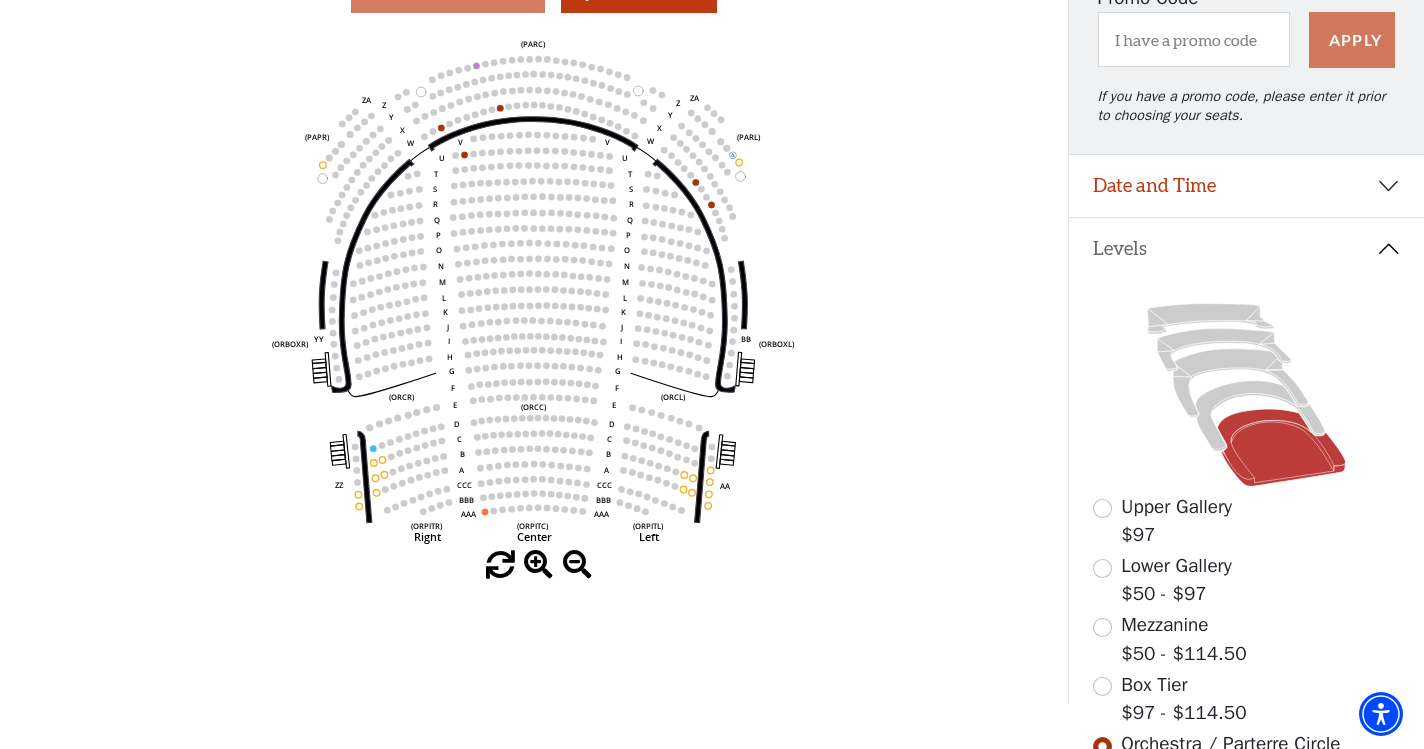 click 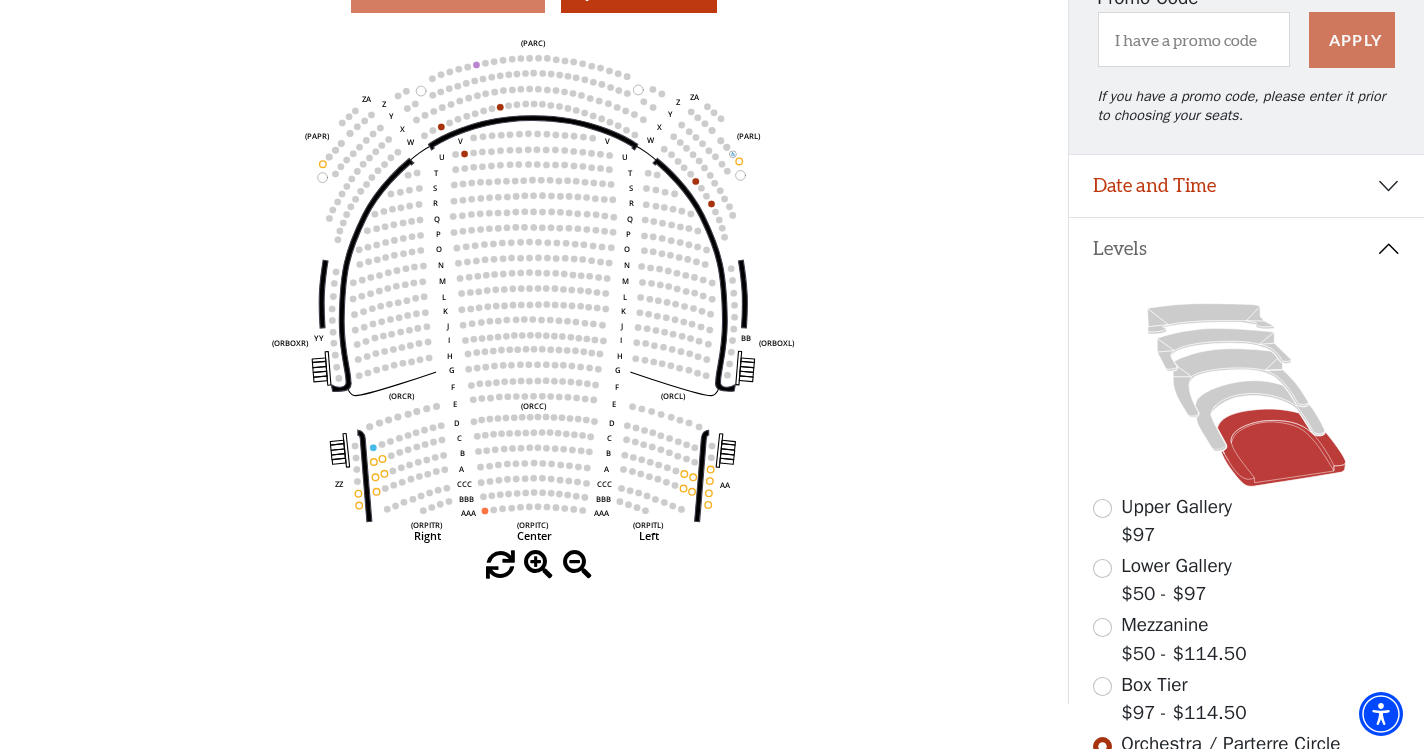 click on "Left   (ORPITL)   Right   (ORPITR)   Center   (ORPITC)   ZZ   AA   YY   BB   ZA   ZA   (ORCL)   (ORCR)   (ORCC)   (ORBOXL)   (ORBOXR)   (PARL)   (PAPR)   (PARC)   Z   Y   X   W   Z   Y   X   W   V   U   T   S   R   Q   P   O   N   M   L   K   J   I   H   G   F   E   D   C   B   A   CCC   BBB   AAA   V   U   T   S   R   Q   P   O   N   M   L   K   J   I   H   G   F   E   D   C   B   A   CCC   BBB   AAA" 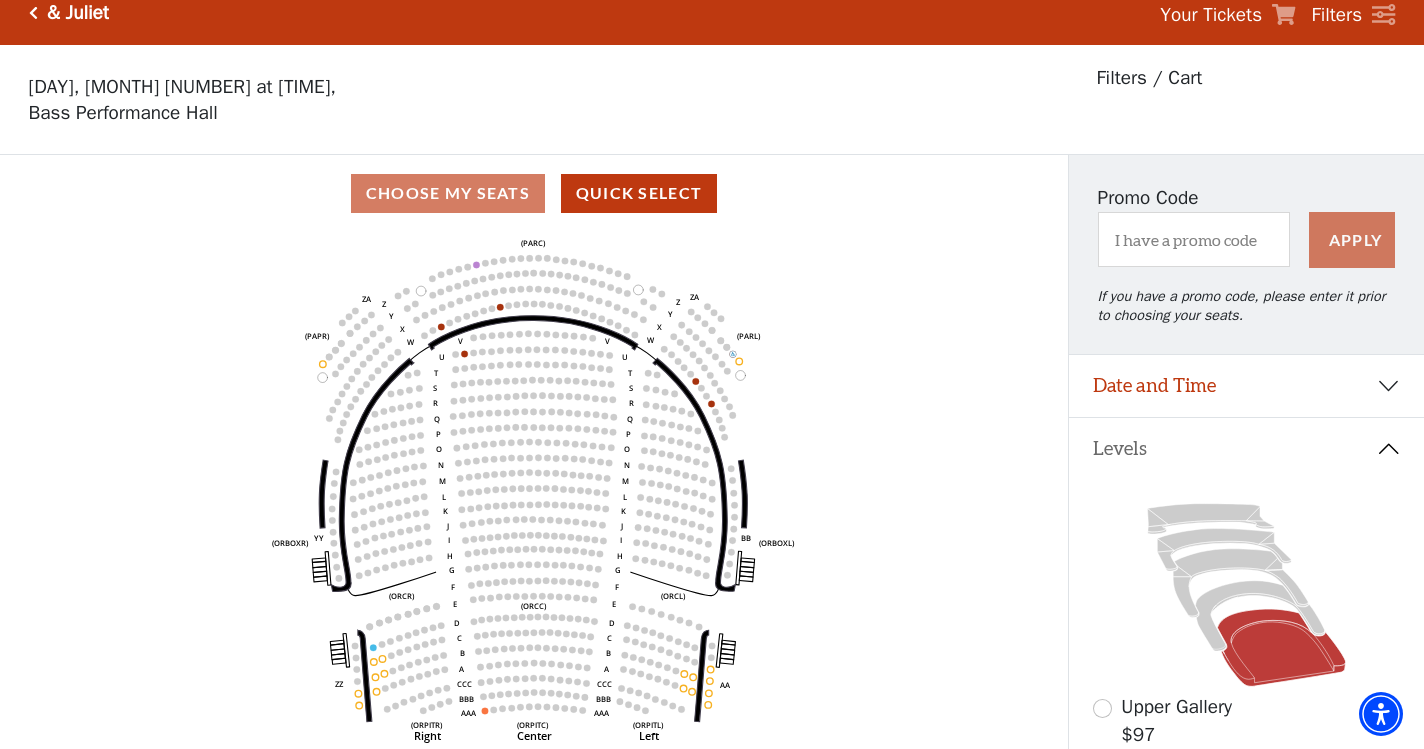 scroll, scrollTop: 17, scrollLeft: 0, axis: vertical 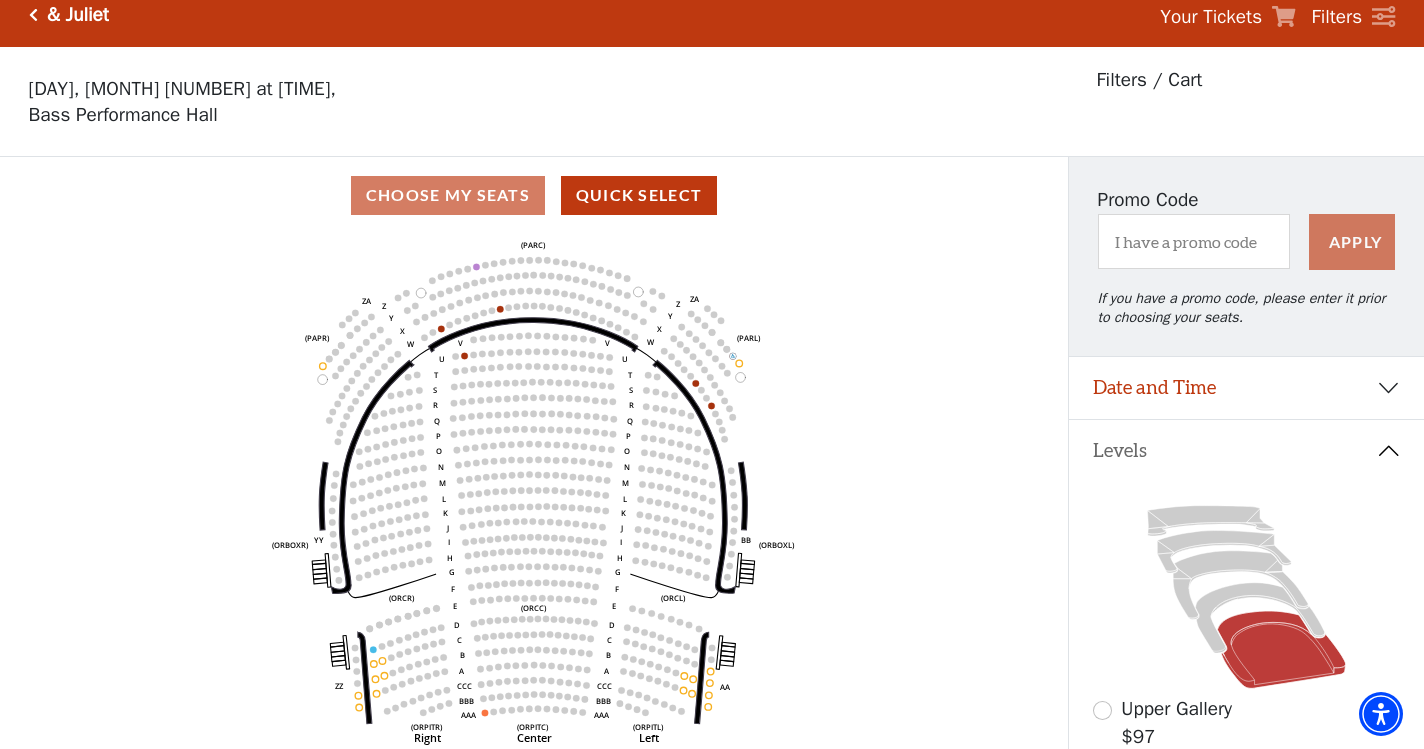 click on "Choose My Seats
Quick Select" at bounding box center [534, 195] 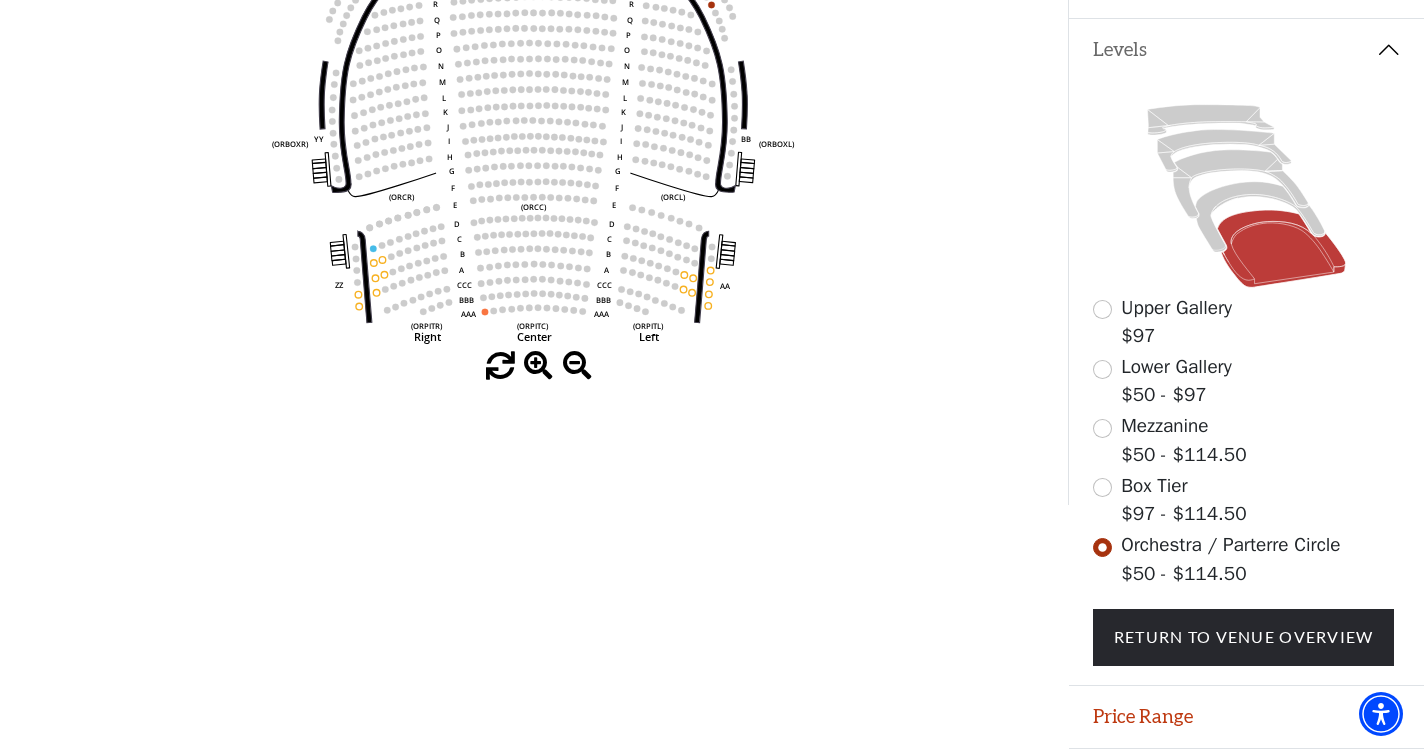 scroll, scrollTop: 206, scrollLeft: 0, axis: vertical 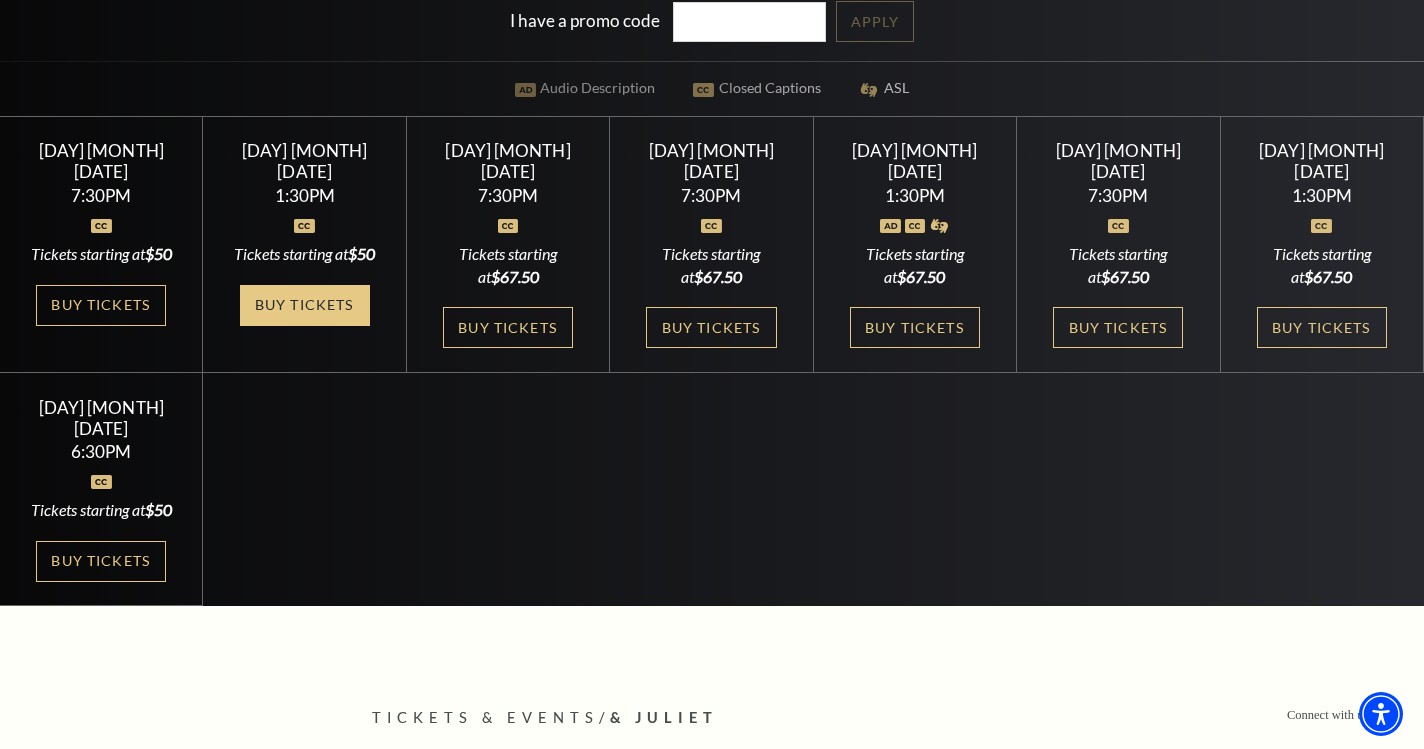 click on "Buy Tickets" at bounding box center (305, 305) 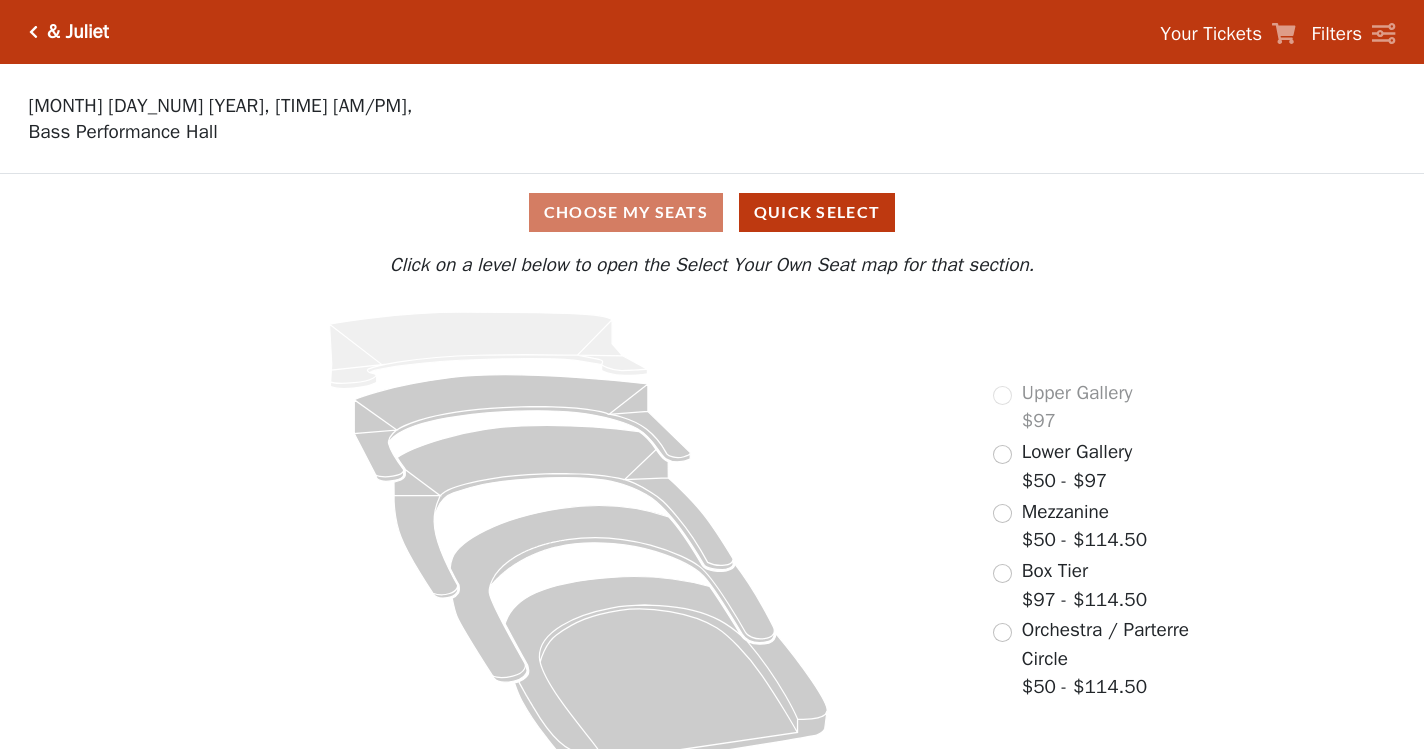 scroll, scrollTop: 0, scrollLeft: 0, axis: both 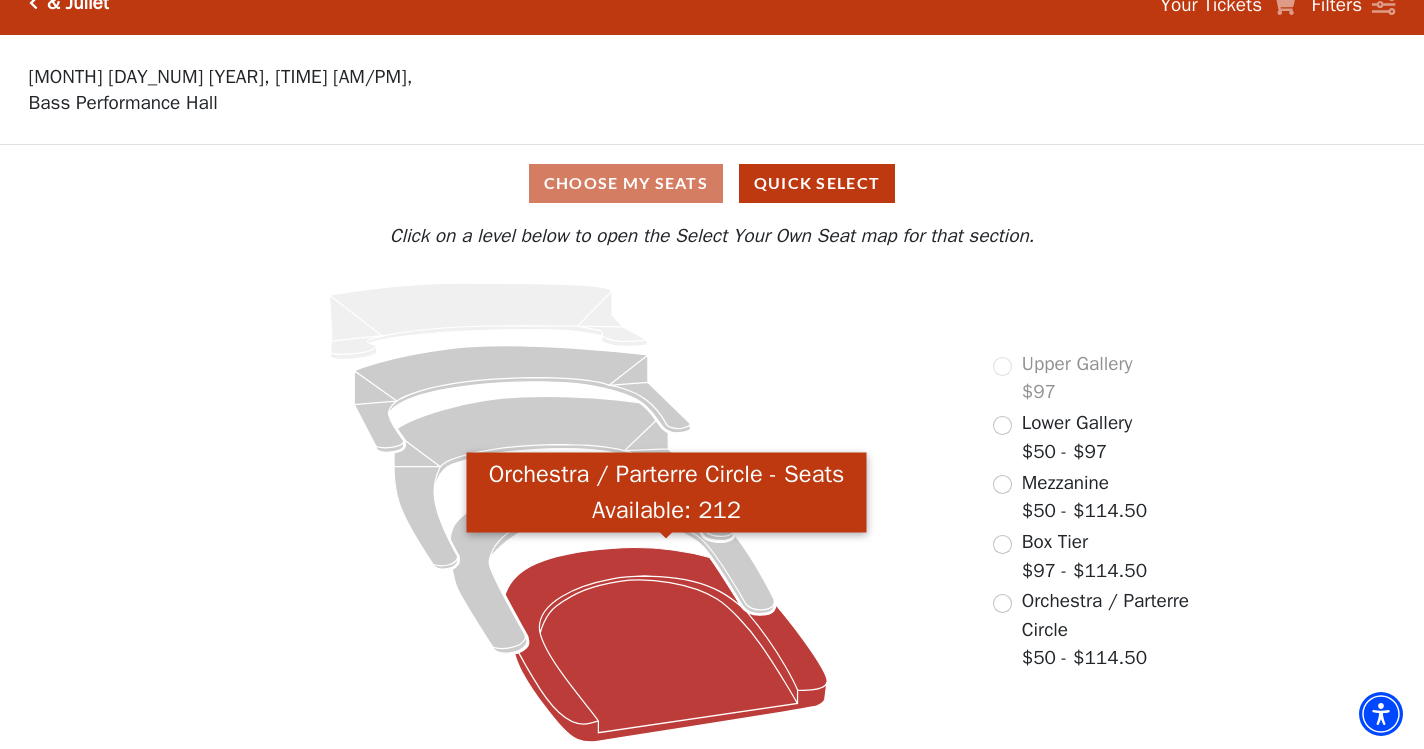 click 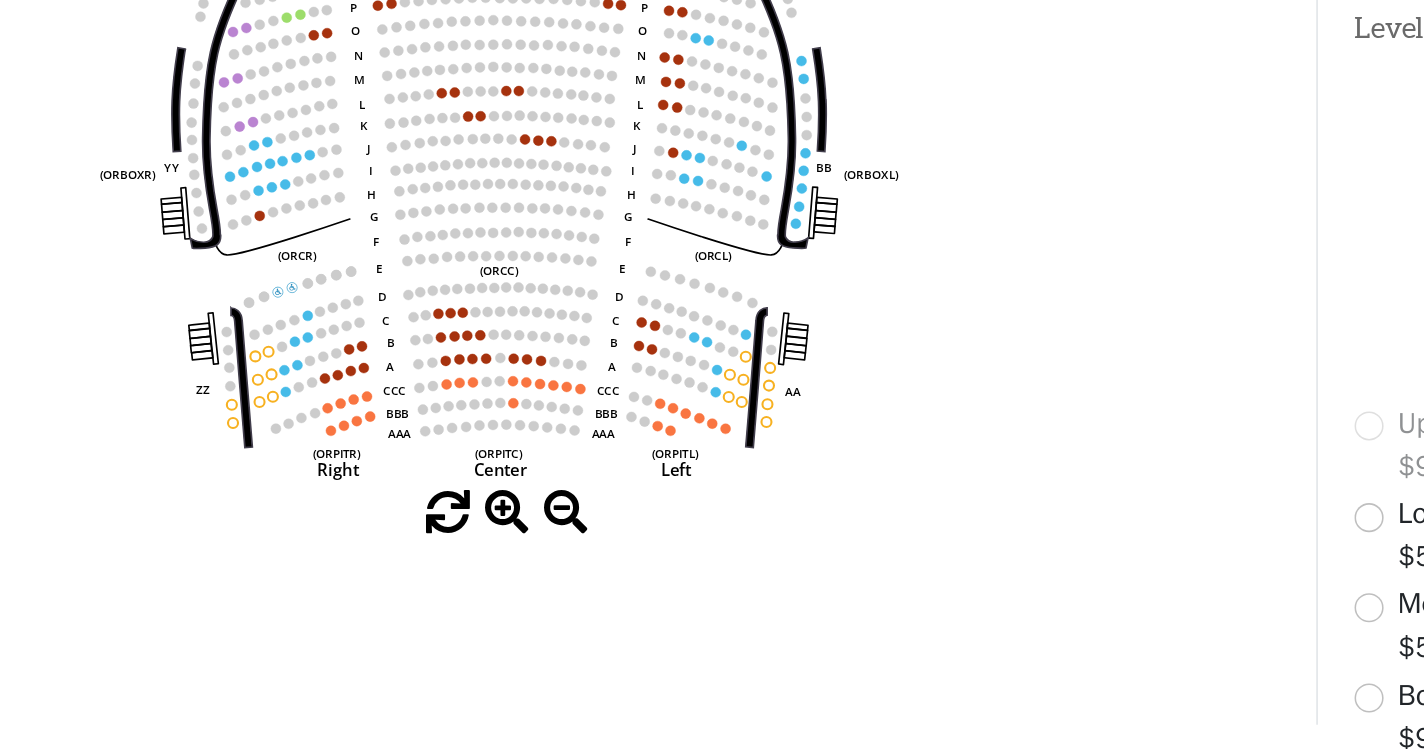 scroll, scrollTop: 196, scrollLeft: 0, axis: vertical 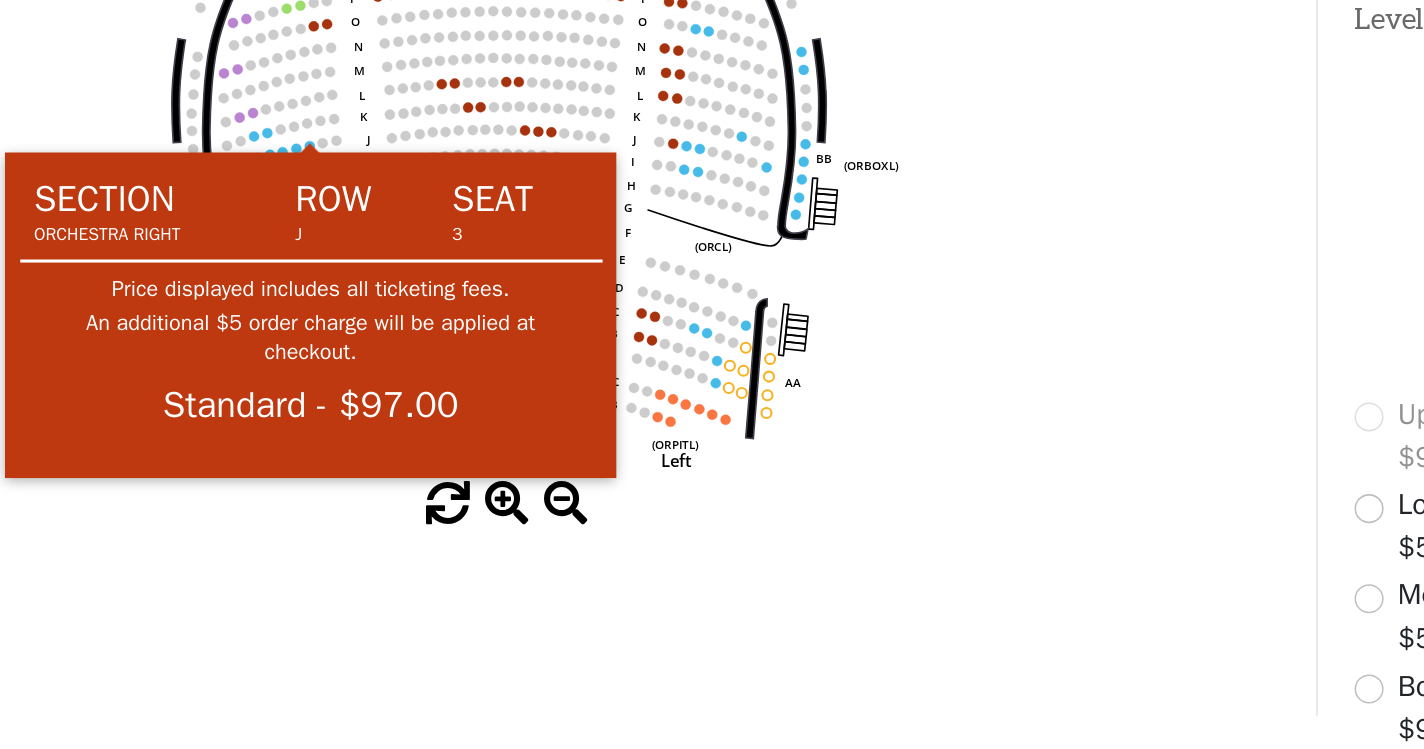 click 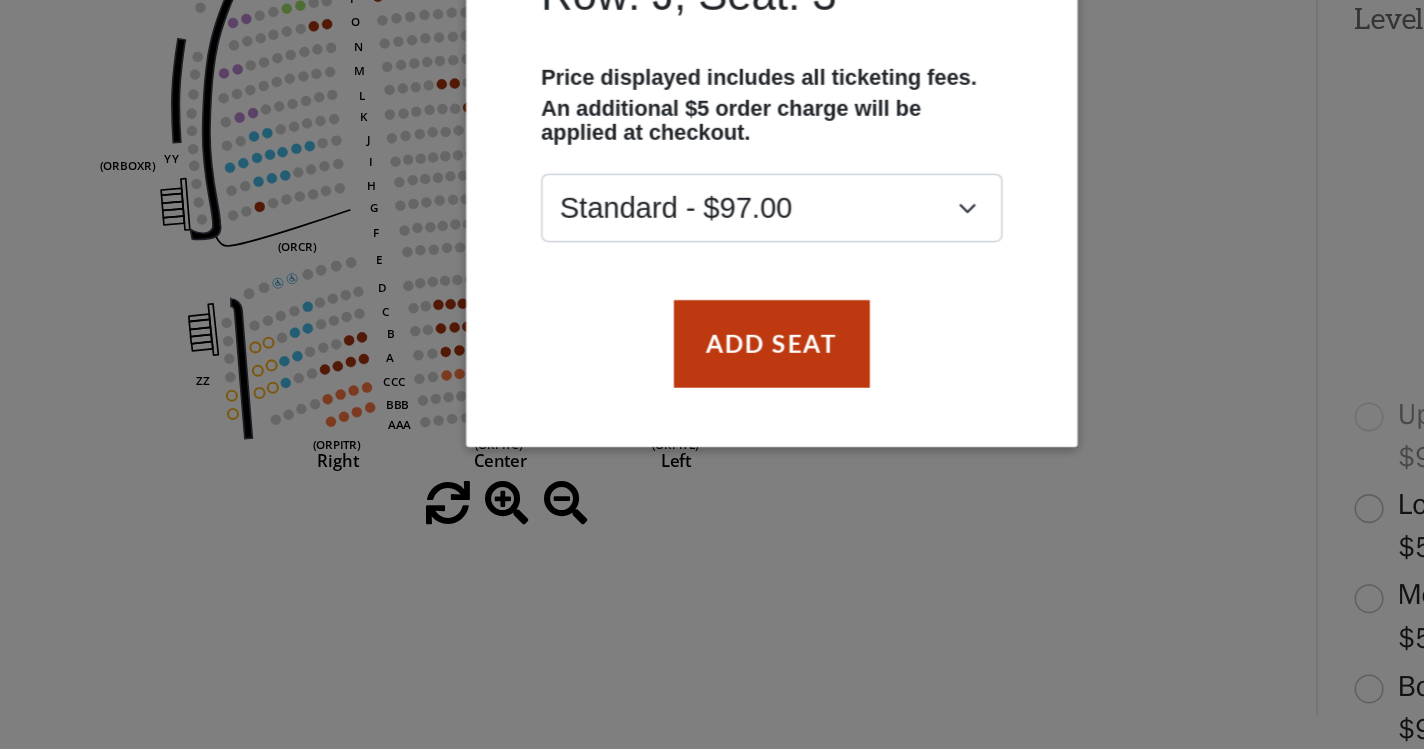 click on "Row: [LETTER], Seat: [NUMBER]
Price displayed includes all ticketing fees.
An additional $[NUMBER] order charge will be applied at checkout.
Standard - $[PRICE]
Add Seat" at bounding box center (712, 374) 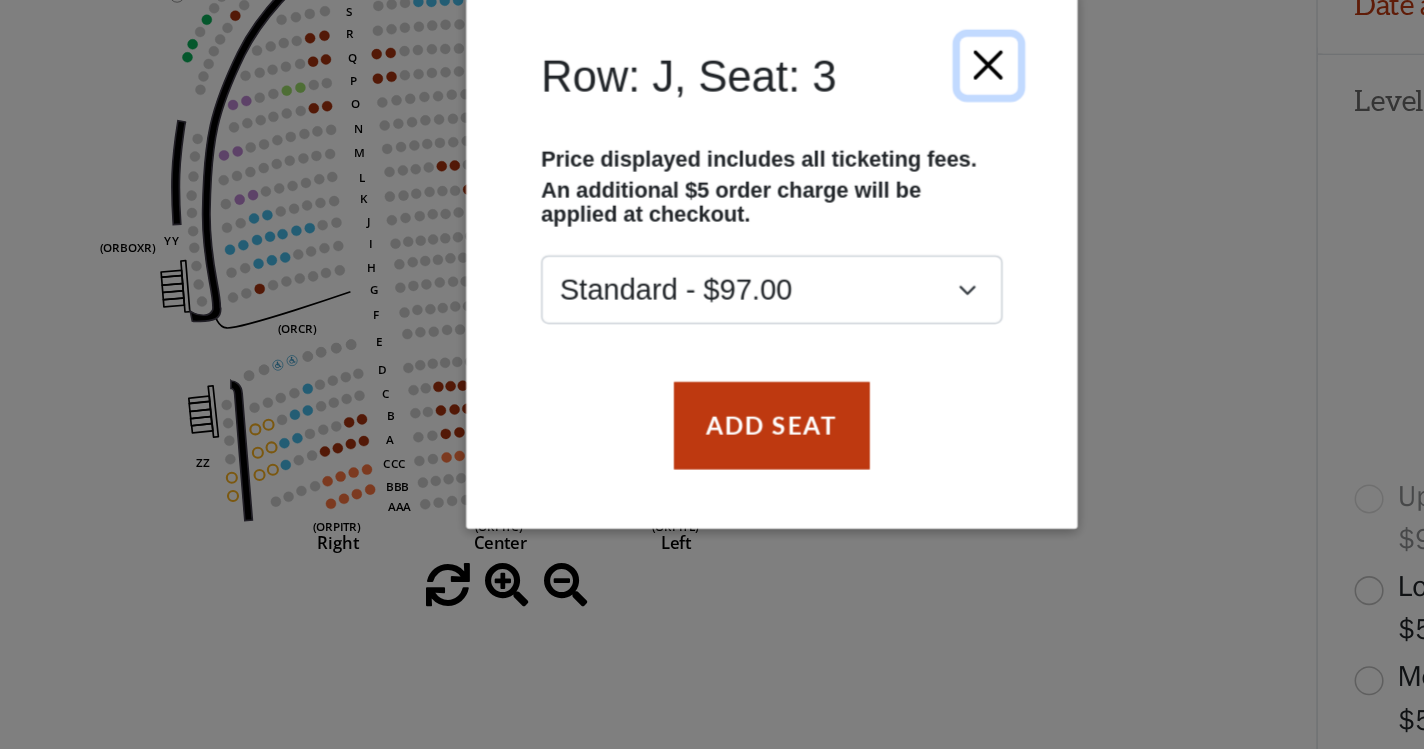 click at bounding box center (854, 247) 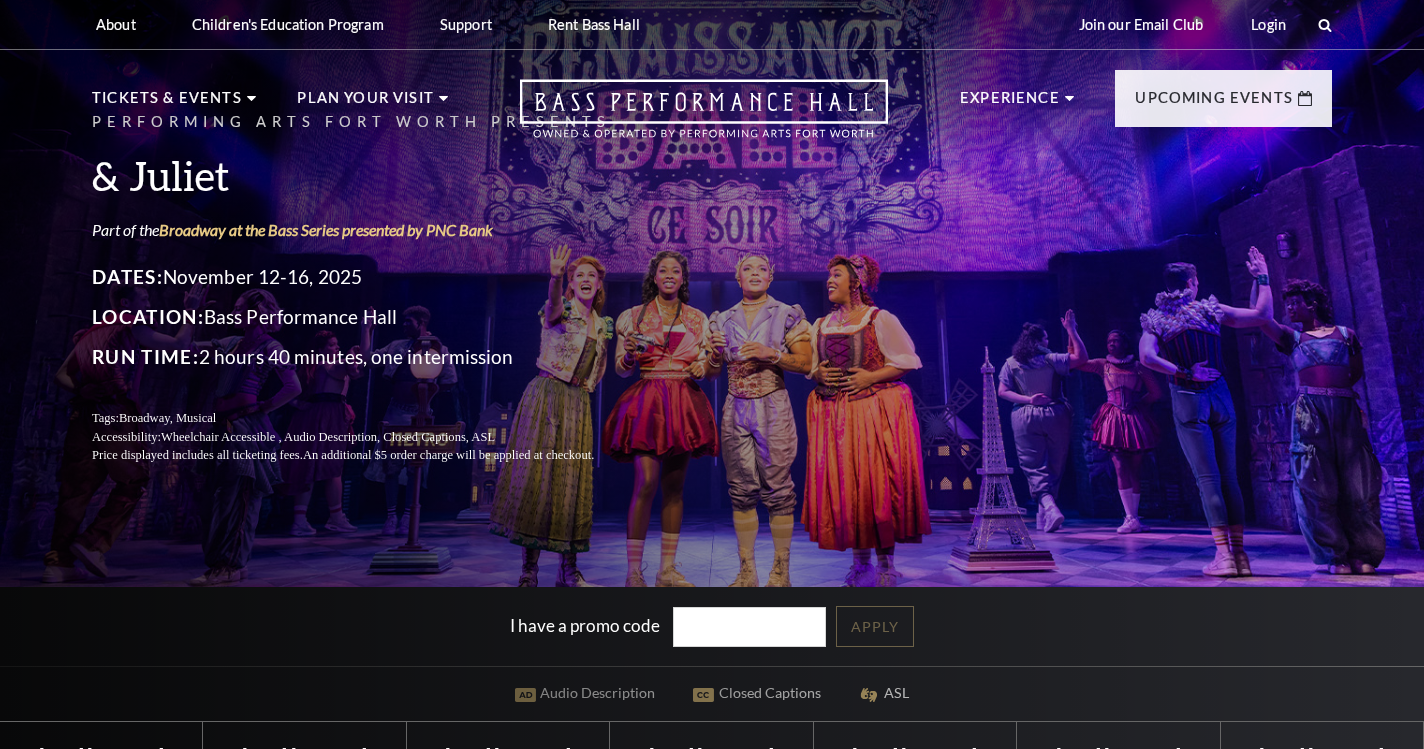 scroll, scrollTop: 605, scrollLeft: 0, axis: vertical 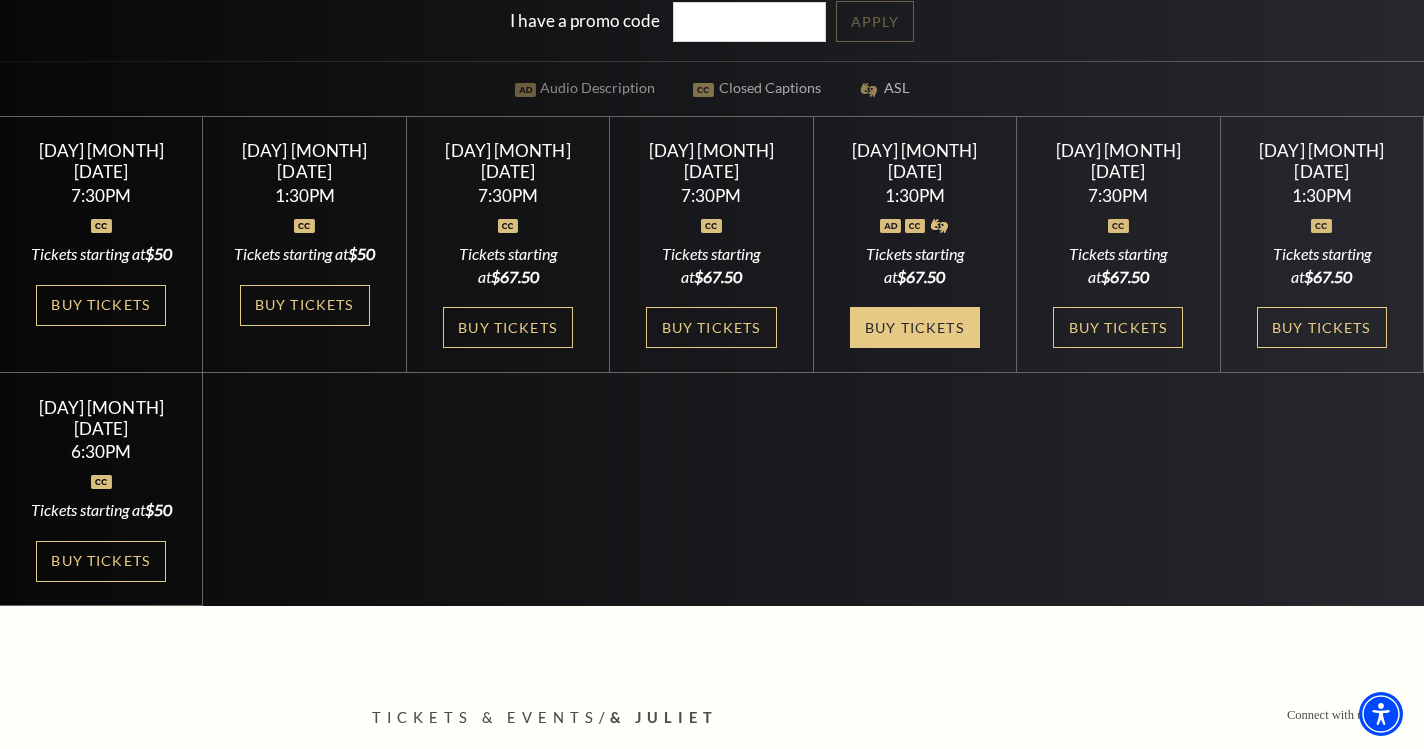 click on "Buy Tickets" at bounding box center [915, 327] 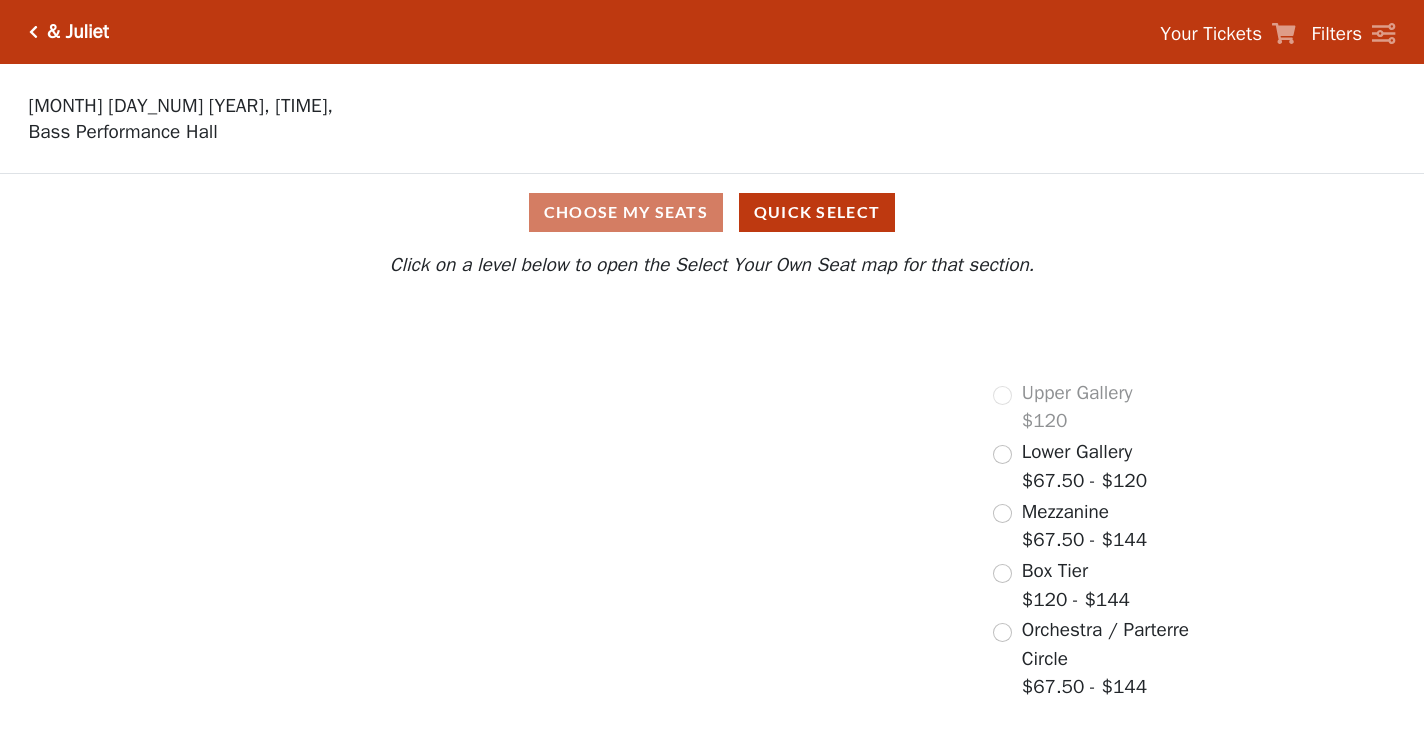 scroll, scrollTop: 0, scrollLeft: 0, axis: both 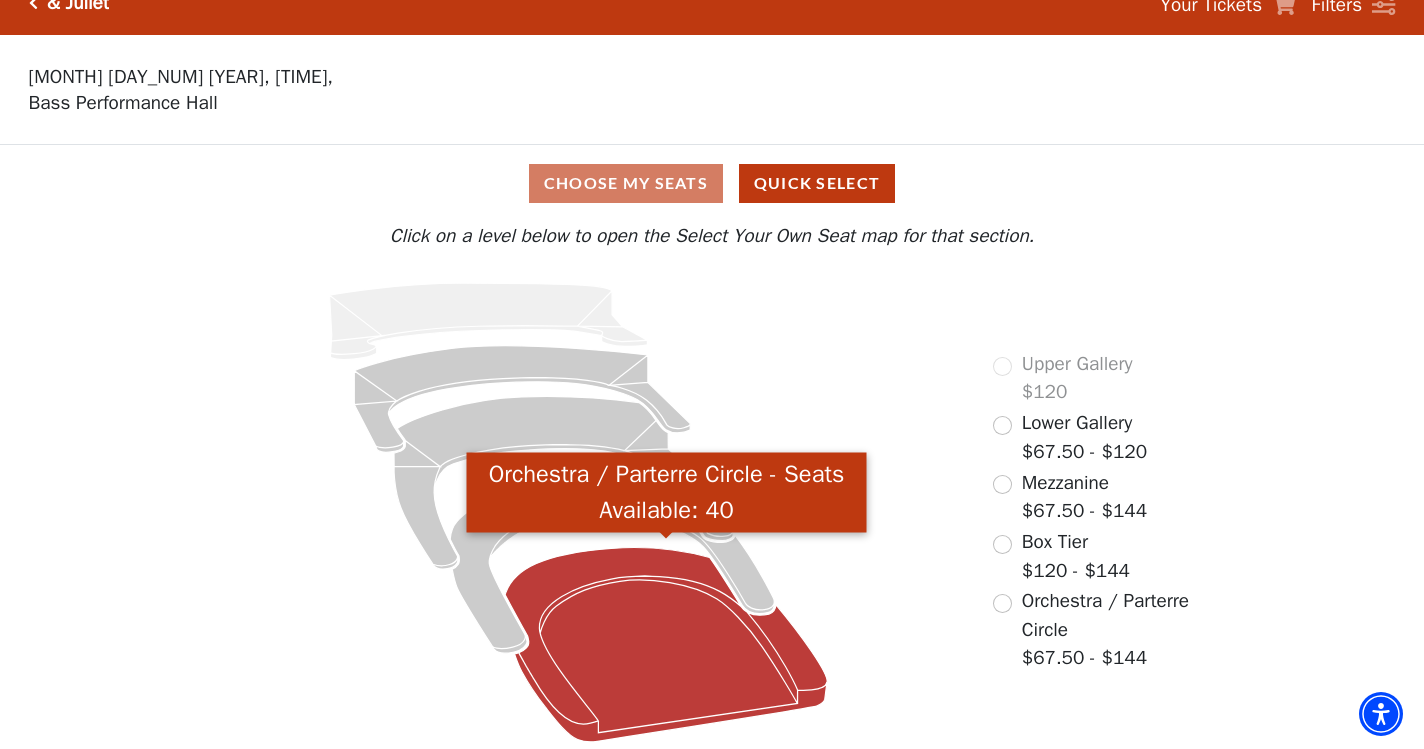 click 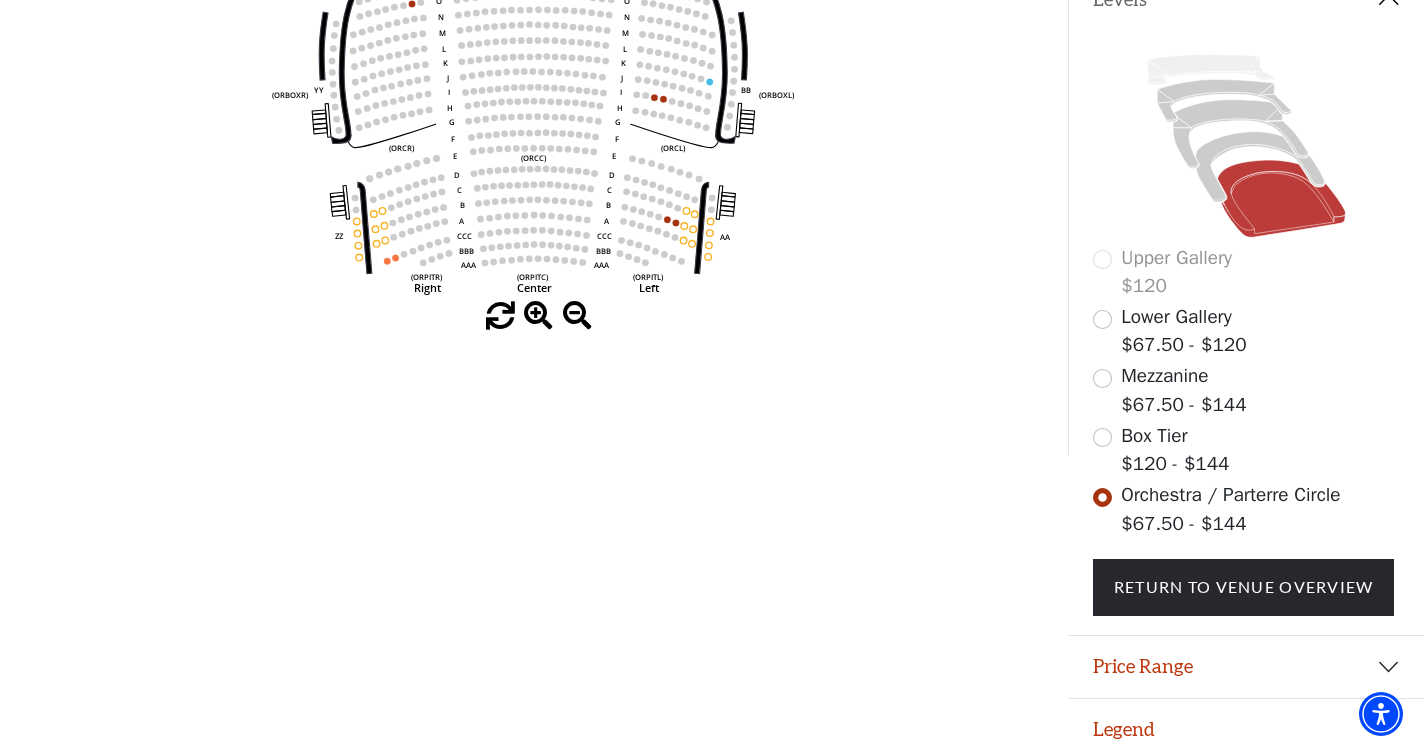 scroll, scrollTop: 207, scrollLeft: 0, axis: vertical 